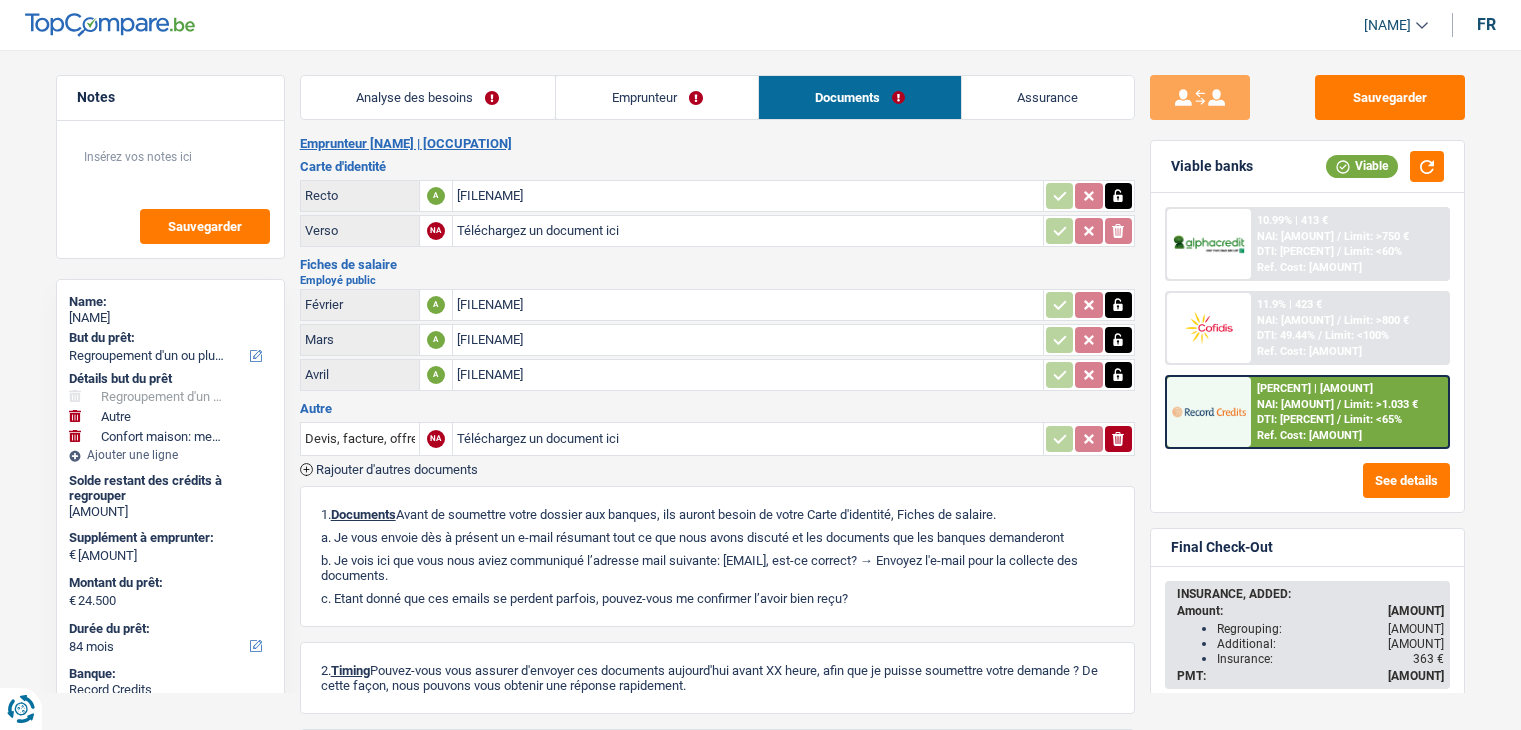 select on "refinancing" 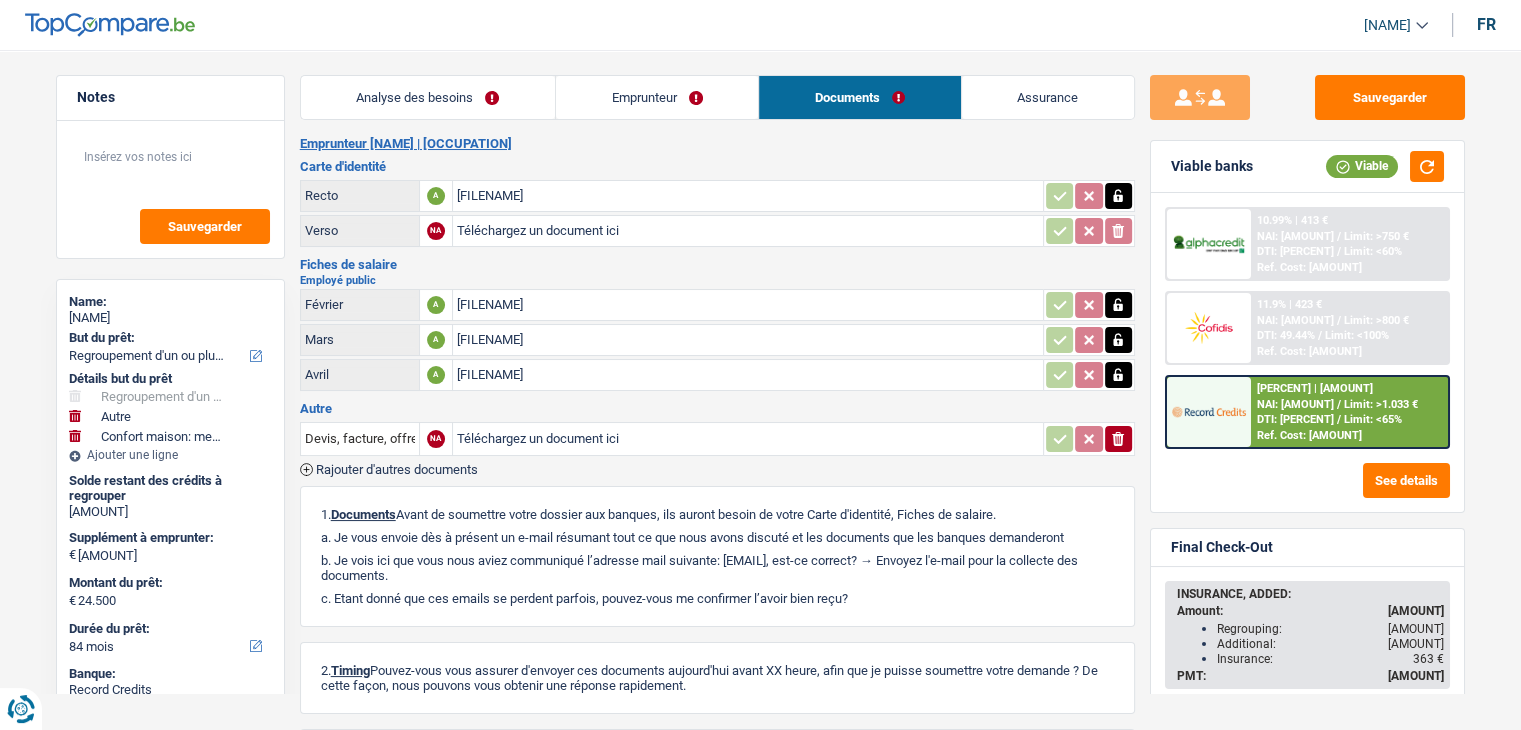scroll, scrollTop: 0, scrollLeft: 0, axis: both 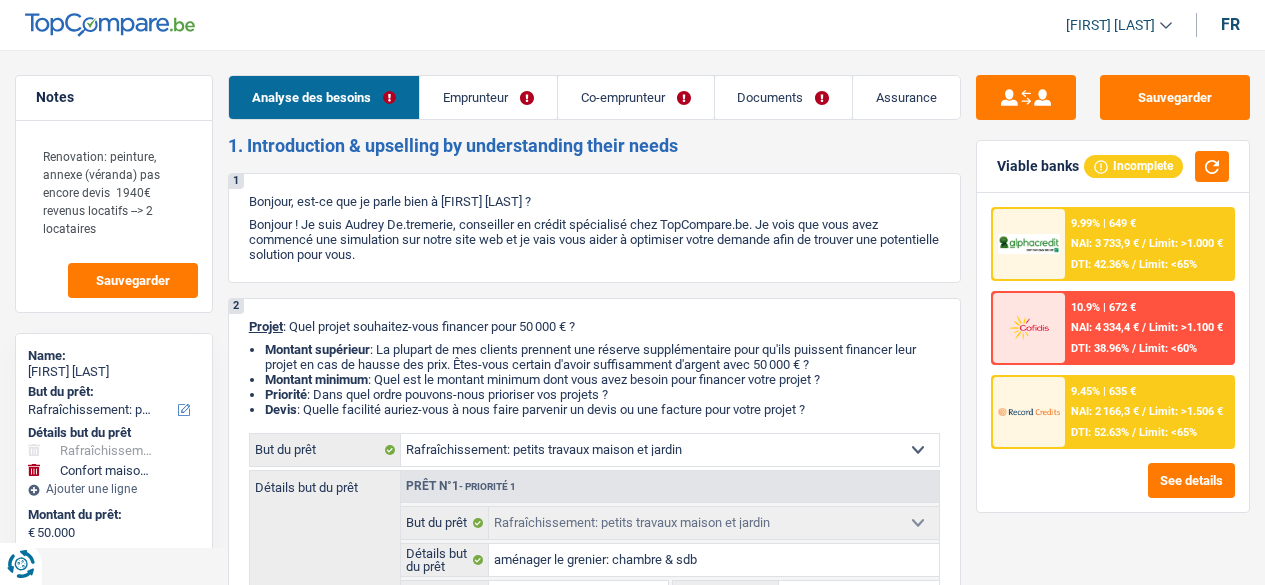 select on "houseOrGarden" 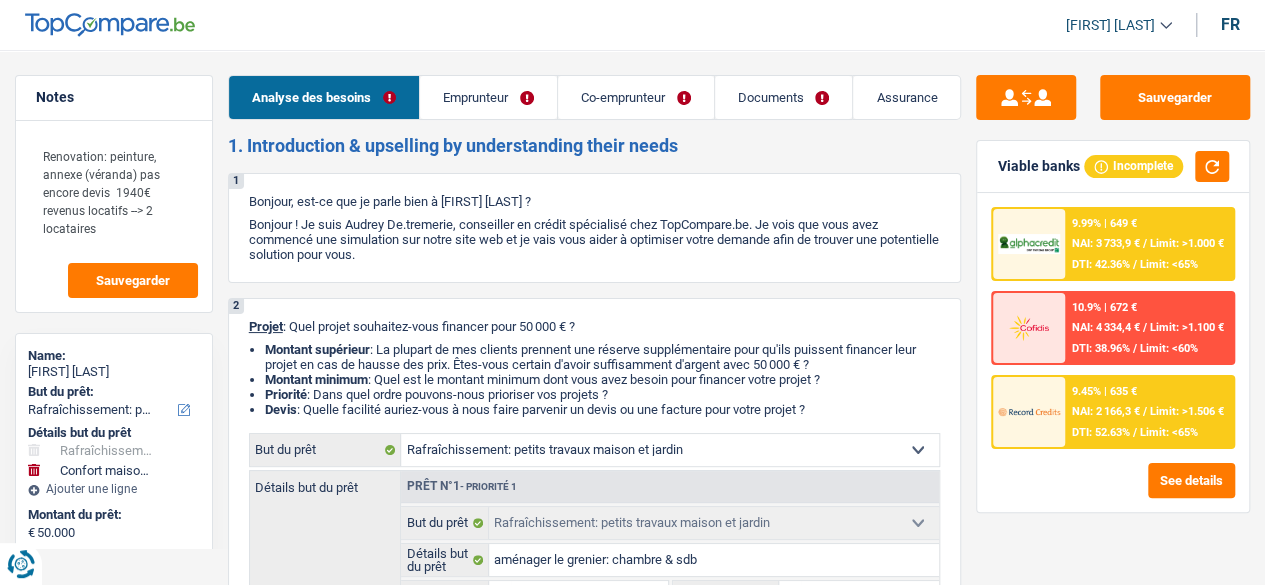 scroll, scrollTop: 0, scrollLeft: 0, axis: both 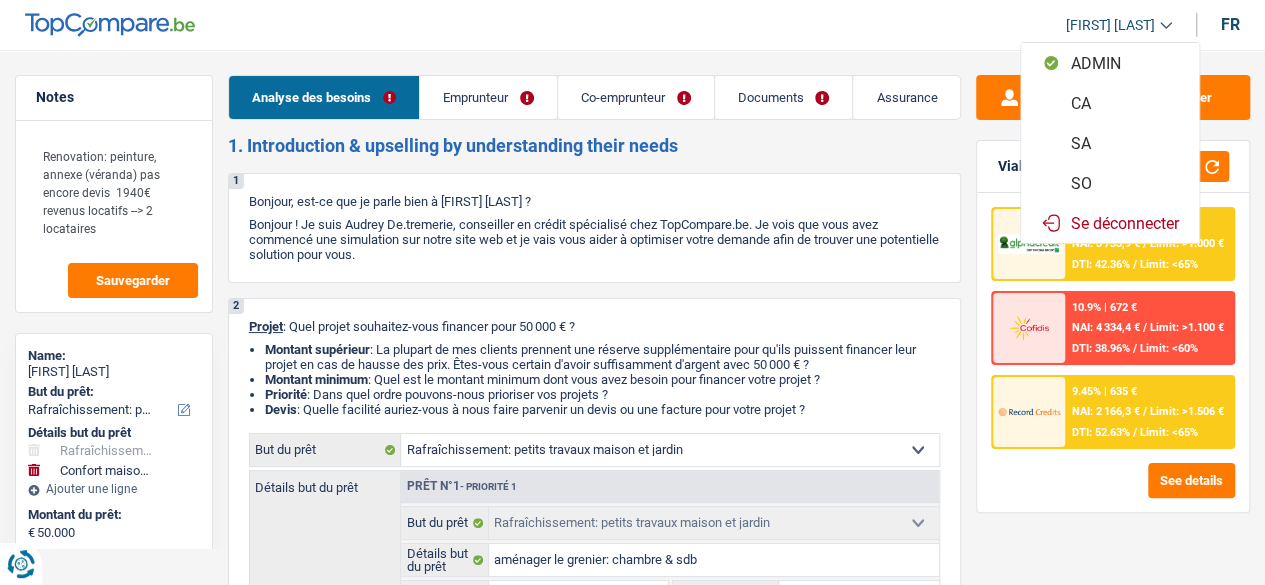 click on "SO" at bounding box center (1110, 183) 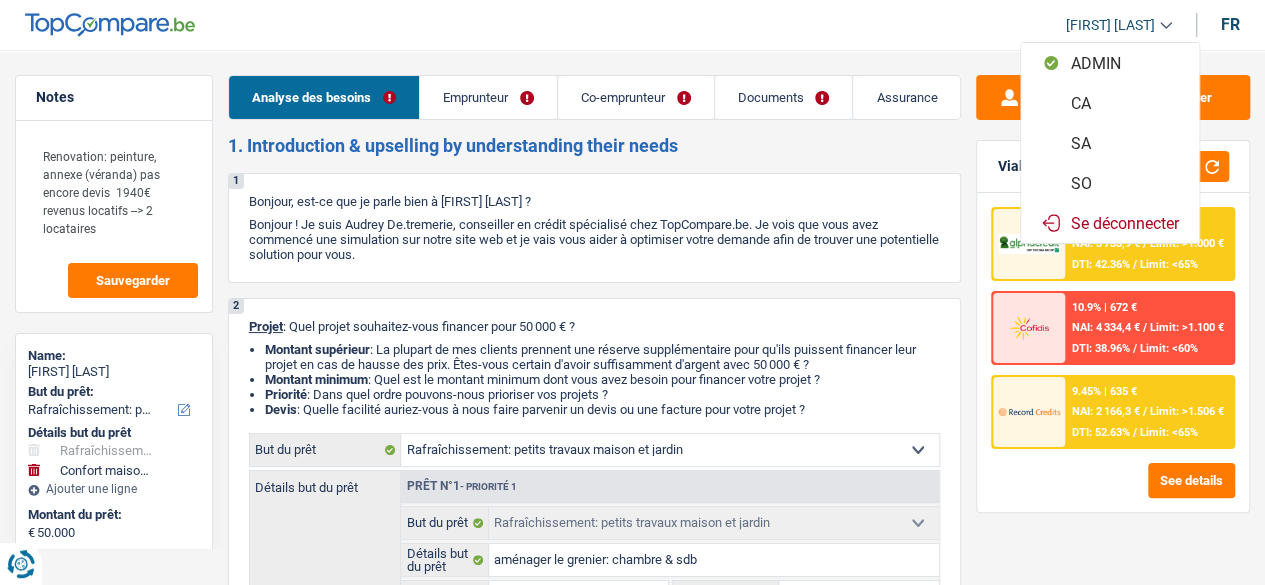 select on "married" 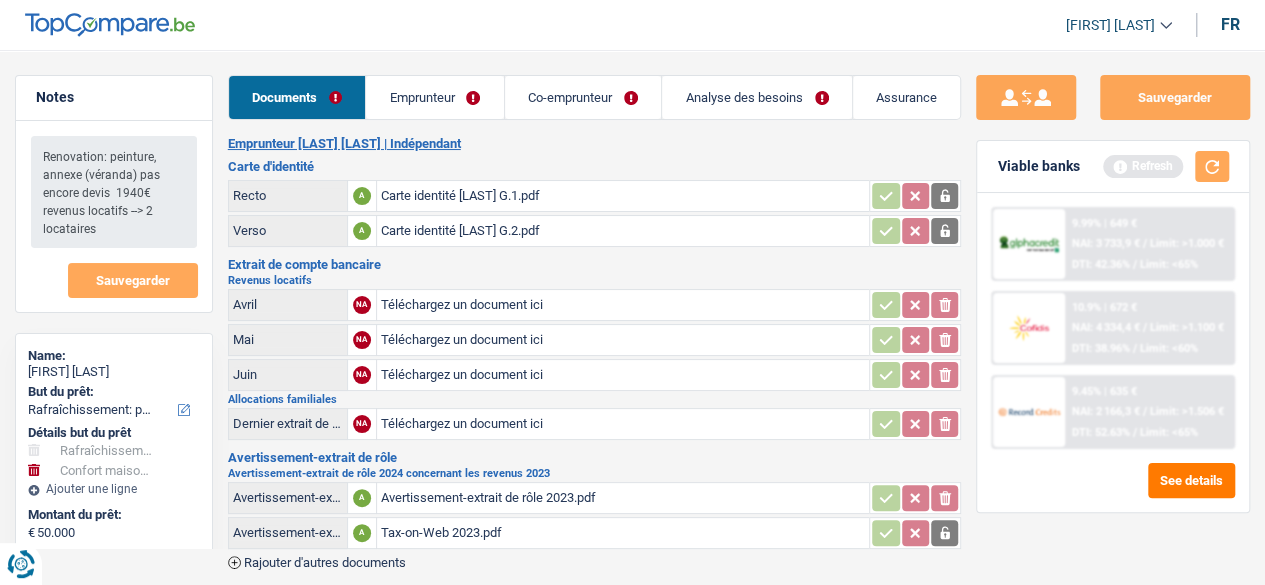 click on "Emprunteur" at bounding box center [435, 97] 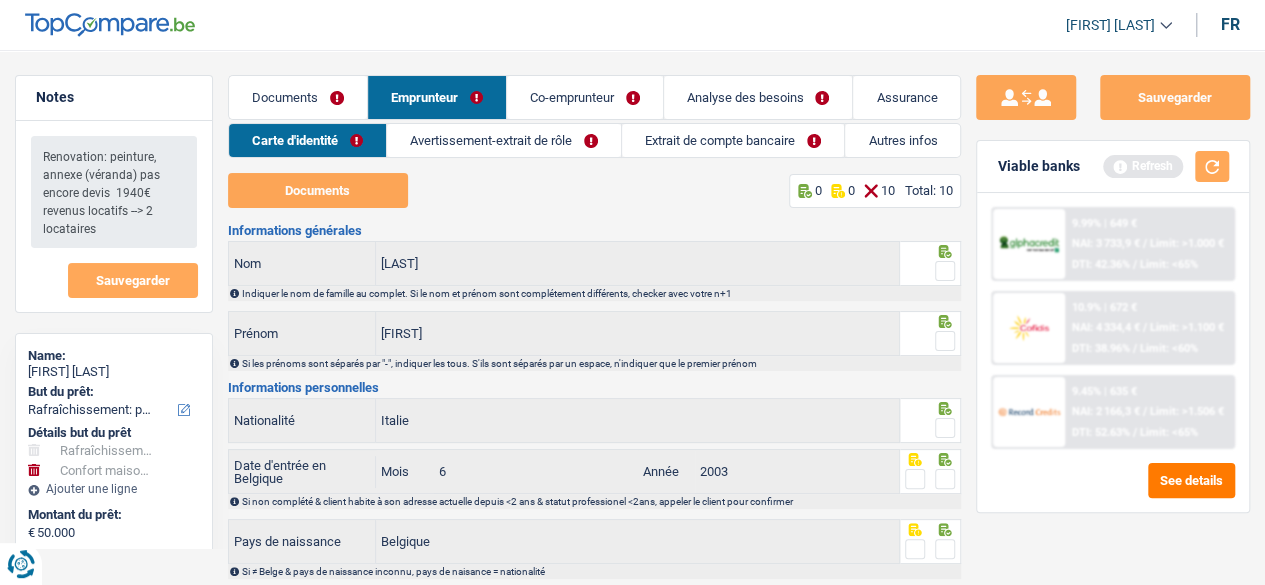click on "Avertissement-extrait de rôle" at bounding box center (504, 140) 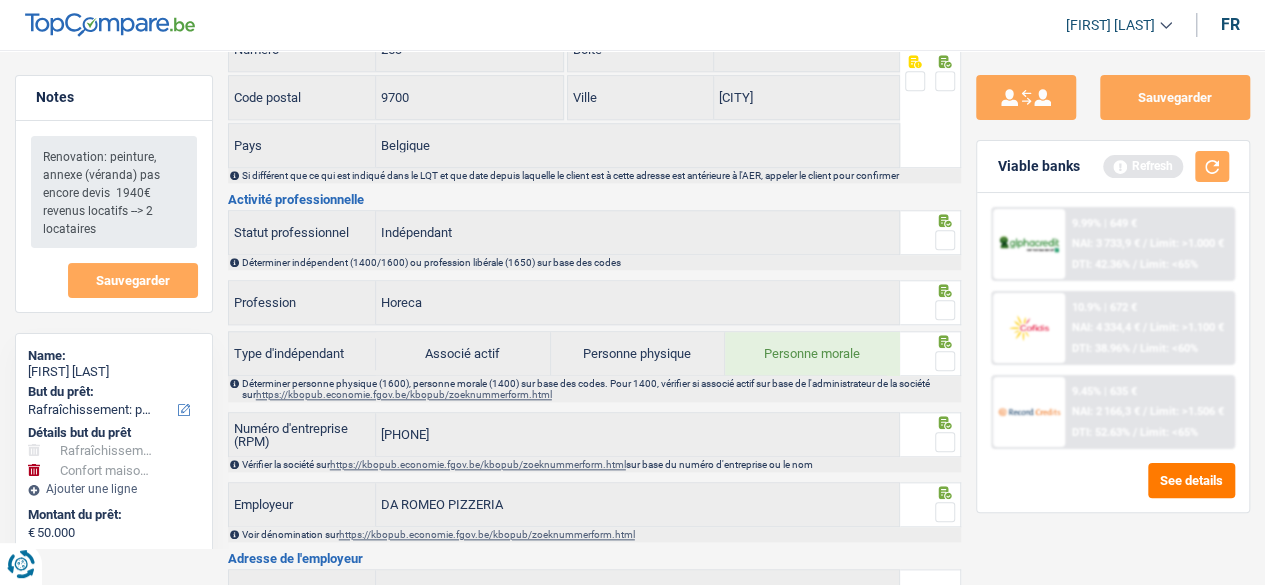 scroll, scrollTop: 797, scrollLeft: 0, axis: vertical 